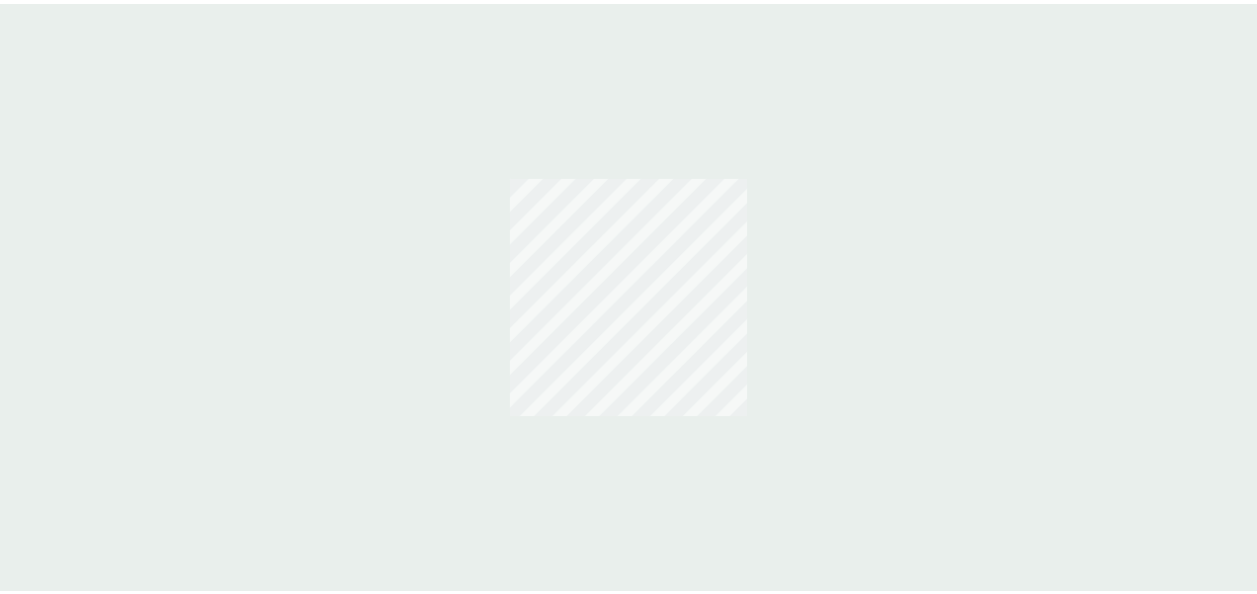 scroll, scrollTop: 0, scrollLeft: 0, axis: both 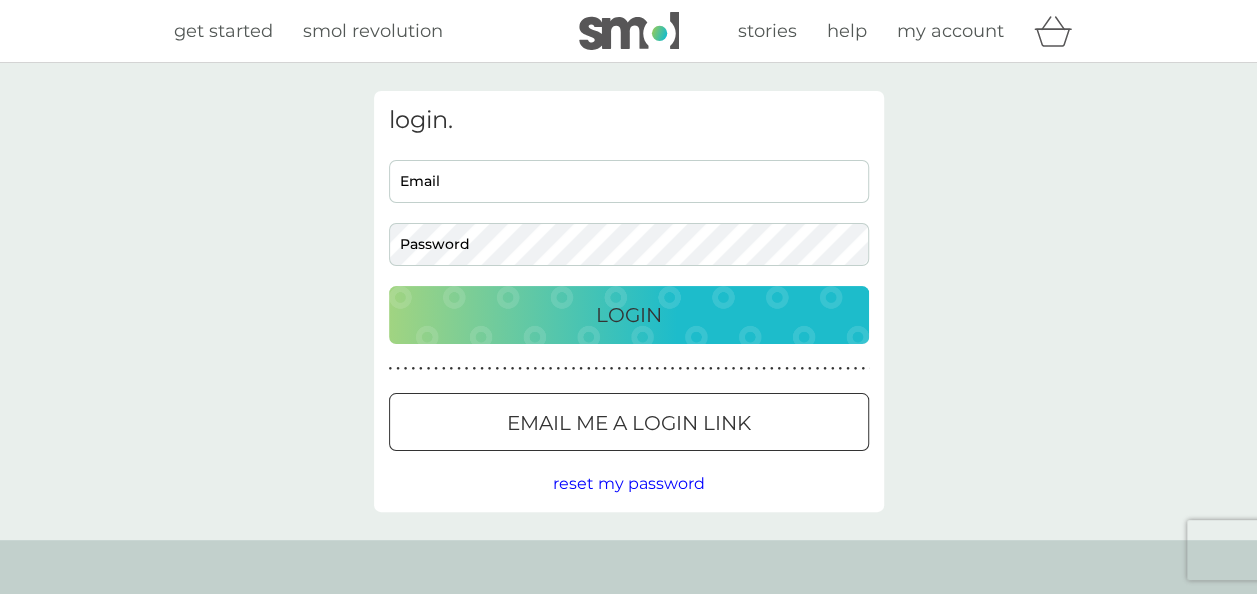 type on "[PERSON_NAME][EMAIL_ADDRESS][DOMAIN_NAME]" 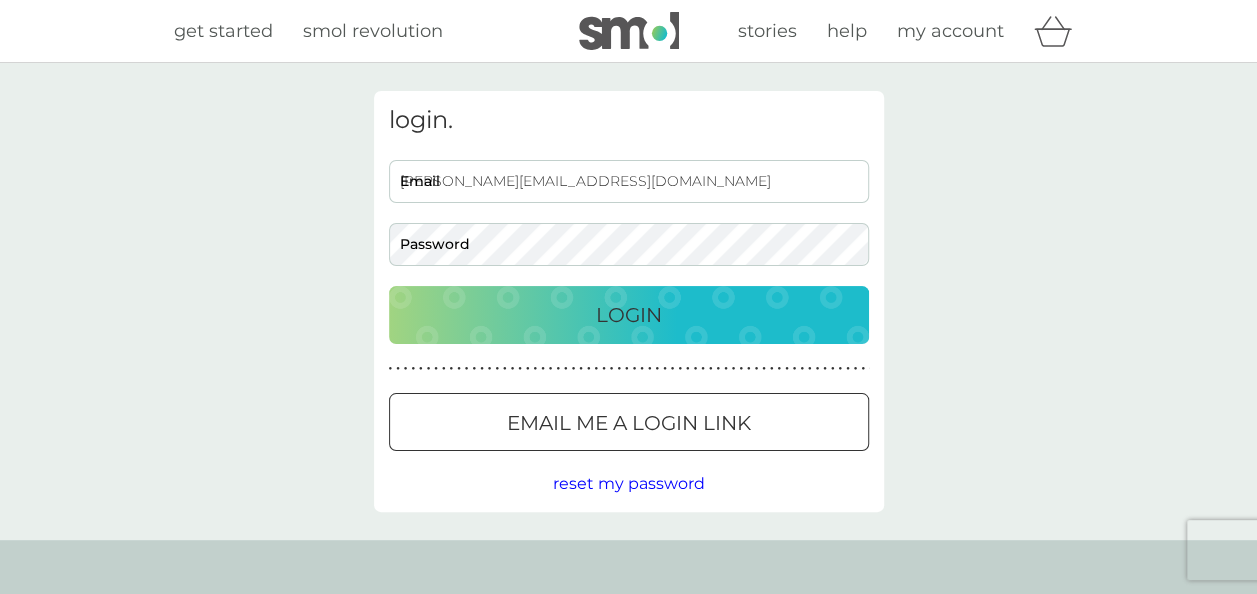 click on "Login" at bounding box center (629, 315) 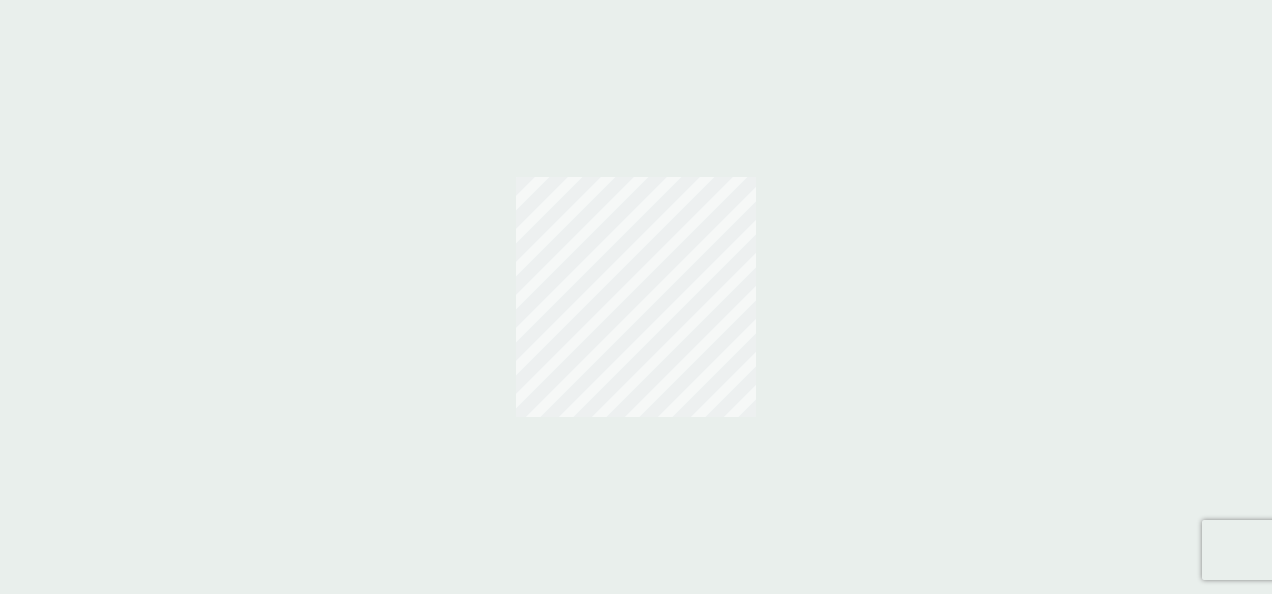 scroll, scrollTop: 0, scrollLeft: 0, axis: both 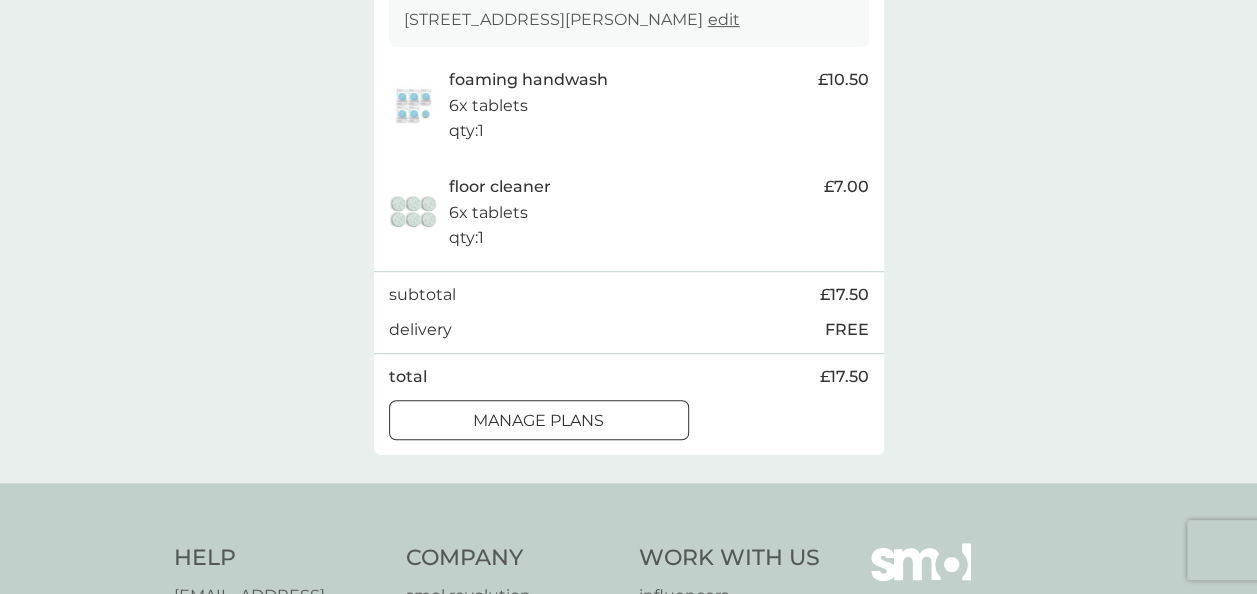 click on "manage plans" at bounding box center [538, 421] 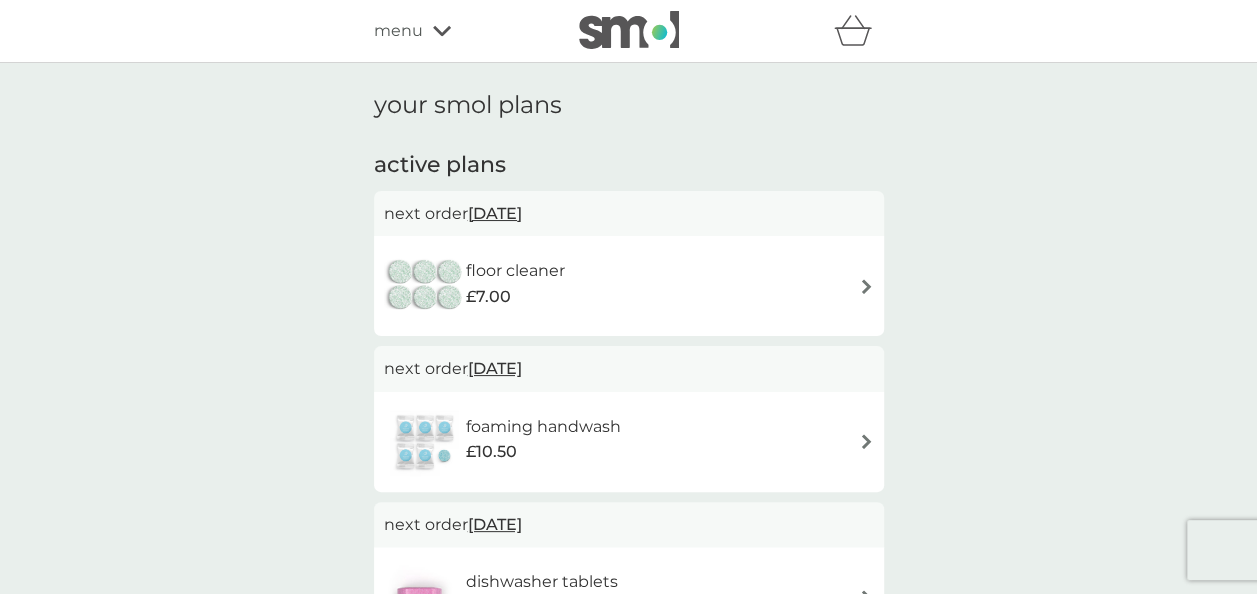 click at bounding box center (866, 286) 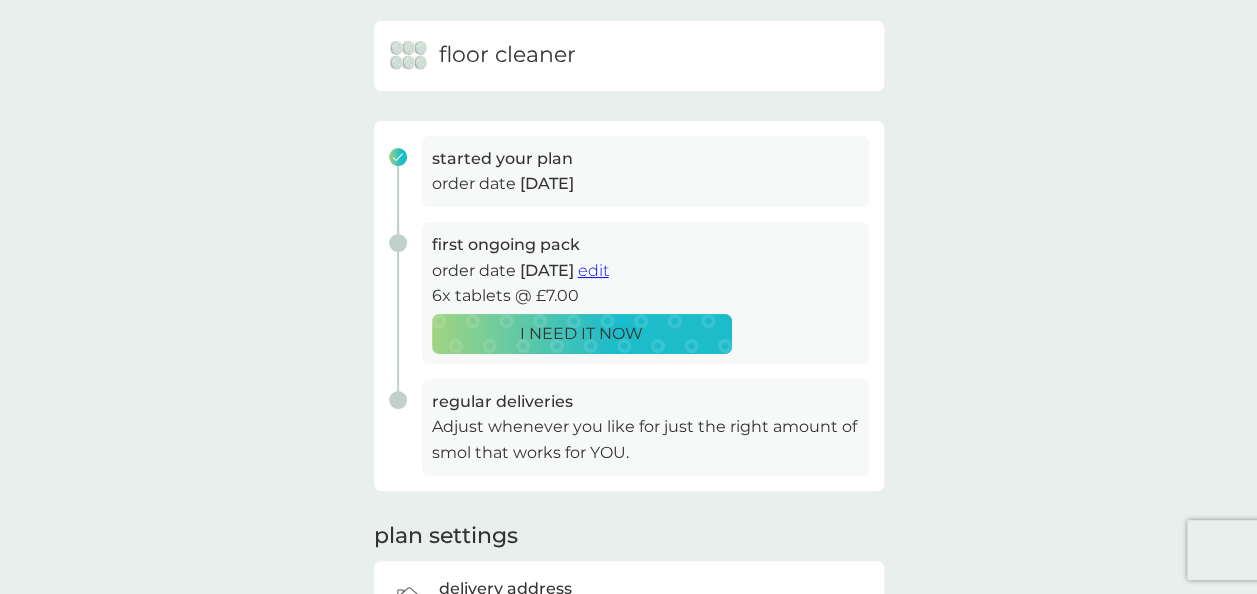 scroll, scrollTop: 200, scrollLeft: 0, axis: vertical 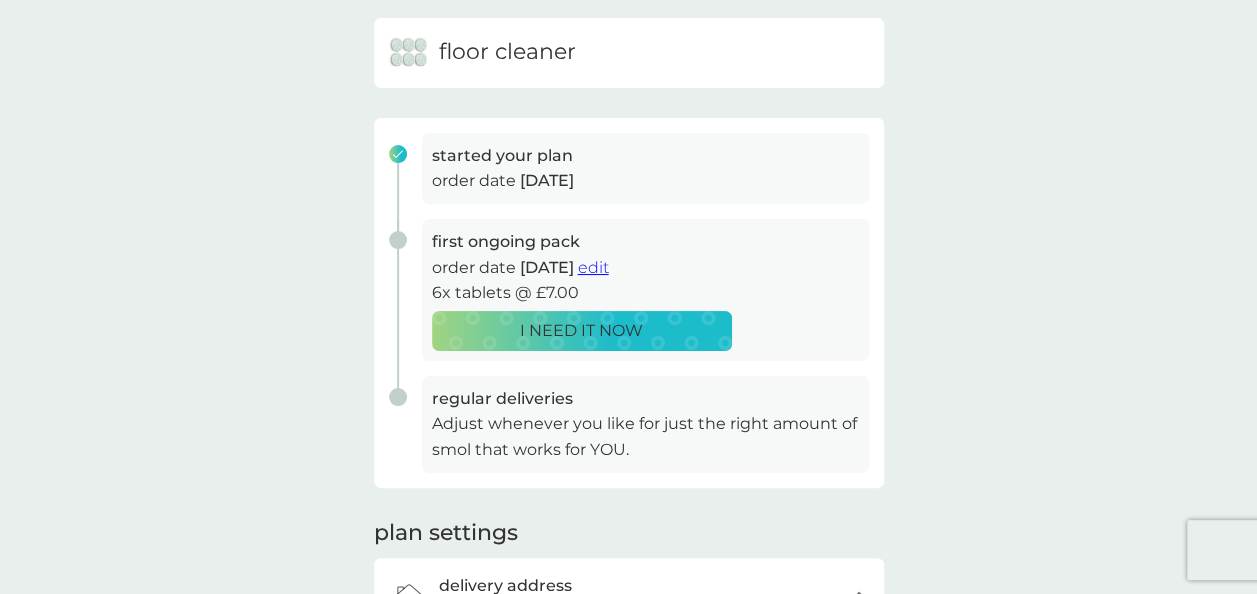 click on "edit" at bounding box center (593, 267) 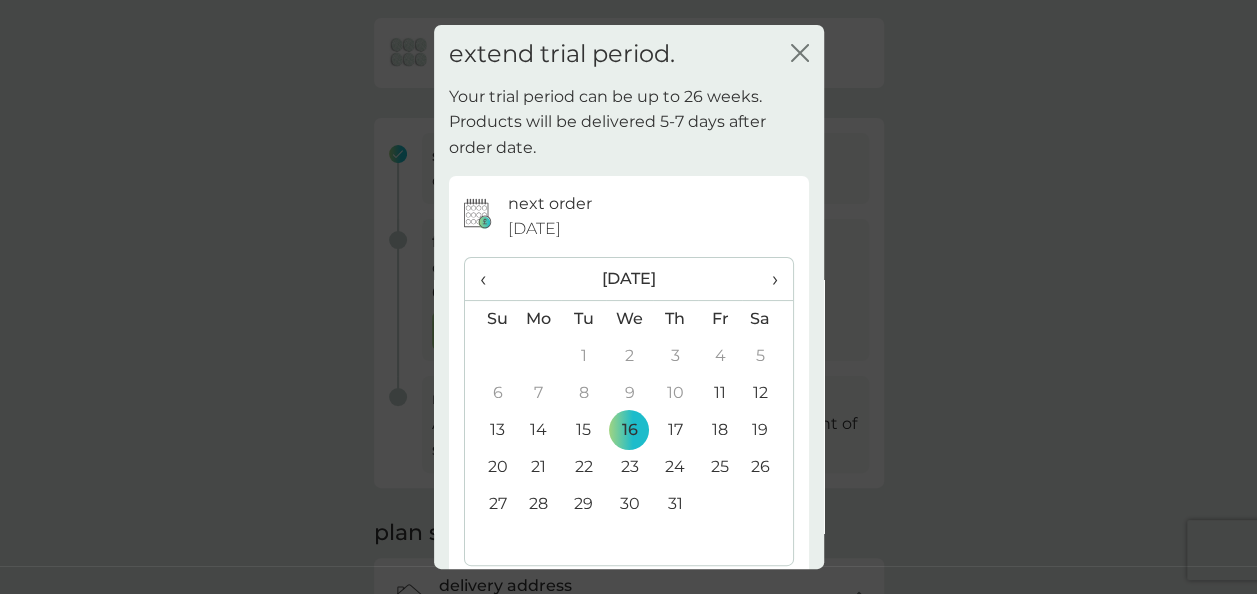 click on "›" at bounding box center [767, 279] 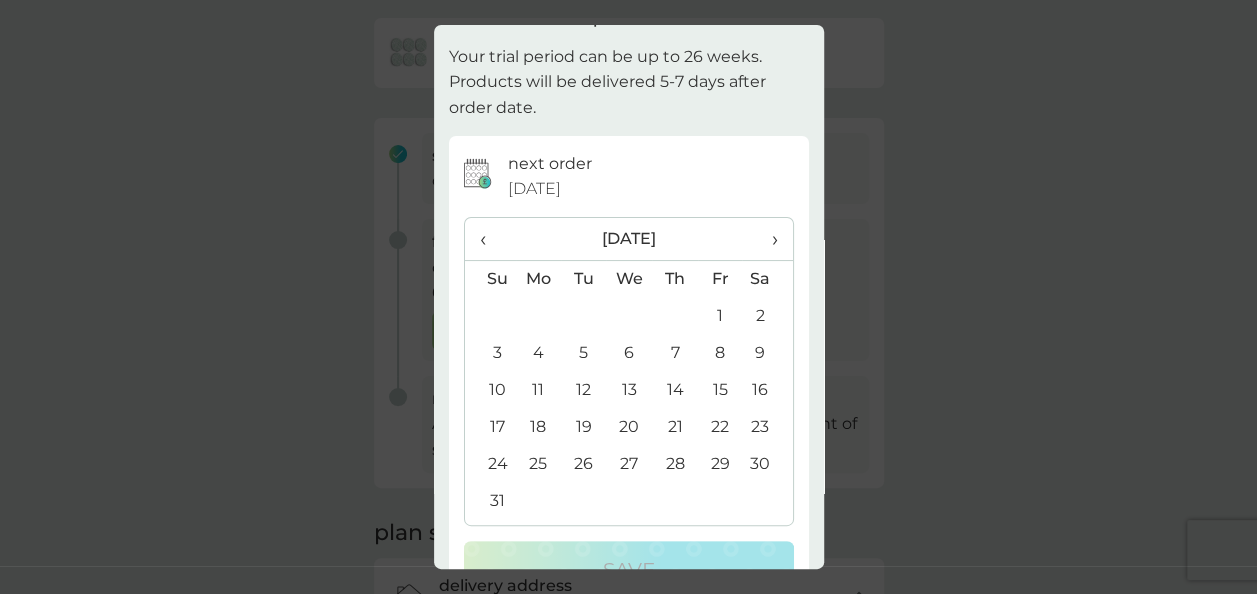 scroll, scrollTop: 0, scrollLeft: 0, axis: both 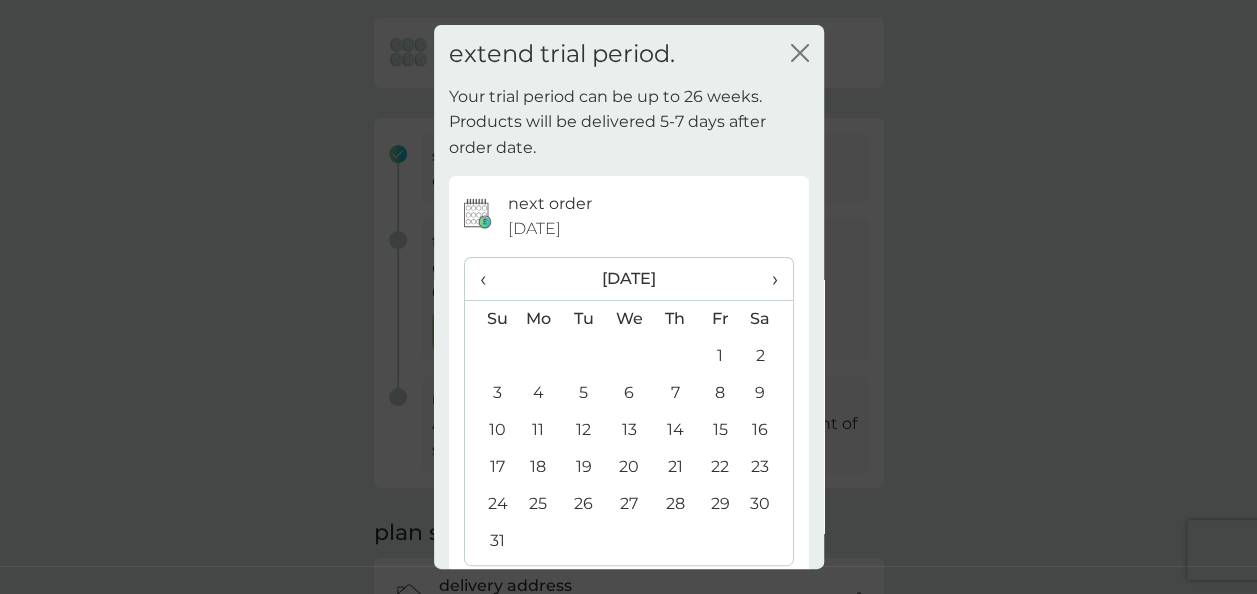 click on "›" at bounding box center (767, 279) 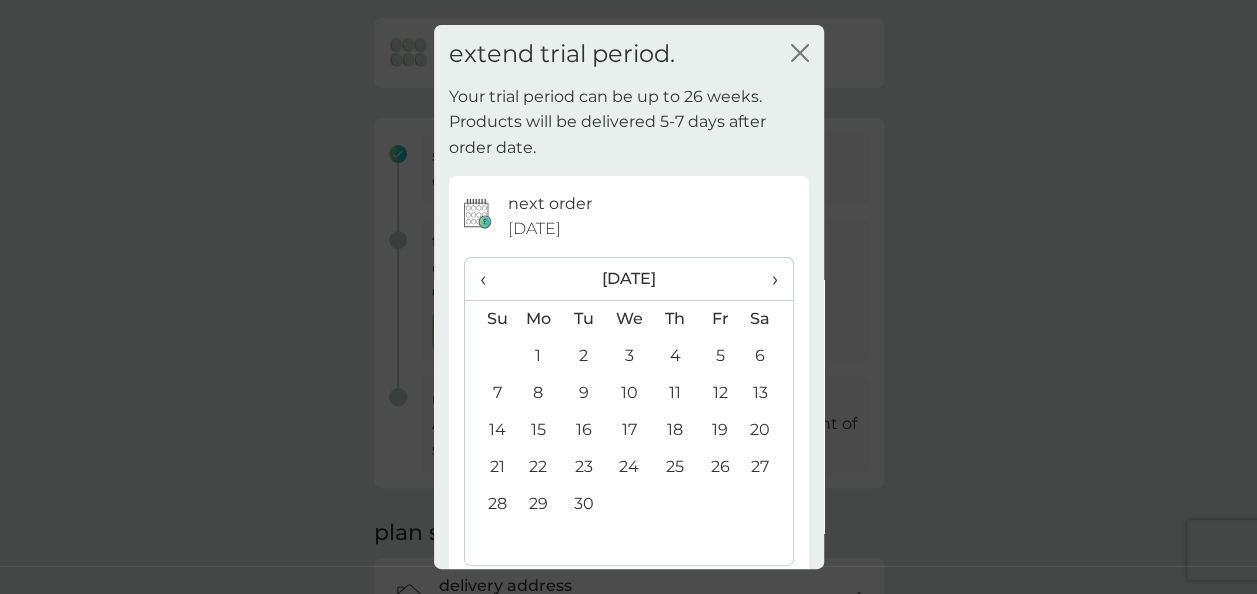 click on "›" at bounding box center (767, 279) 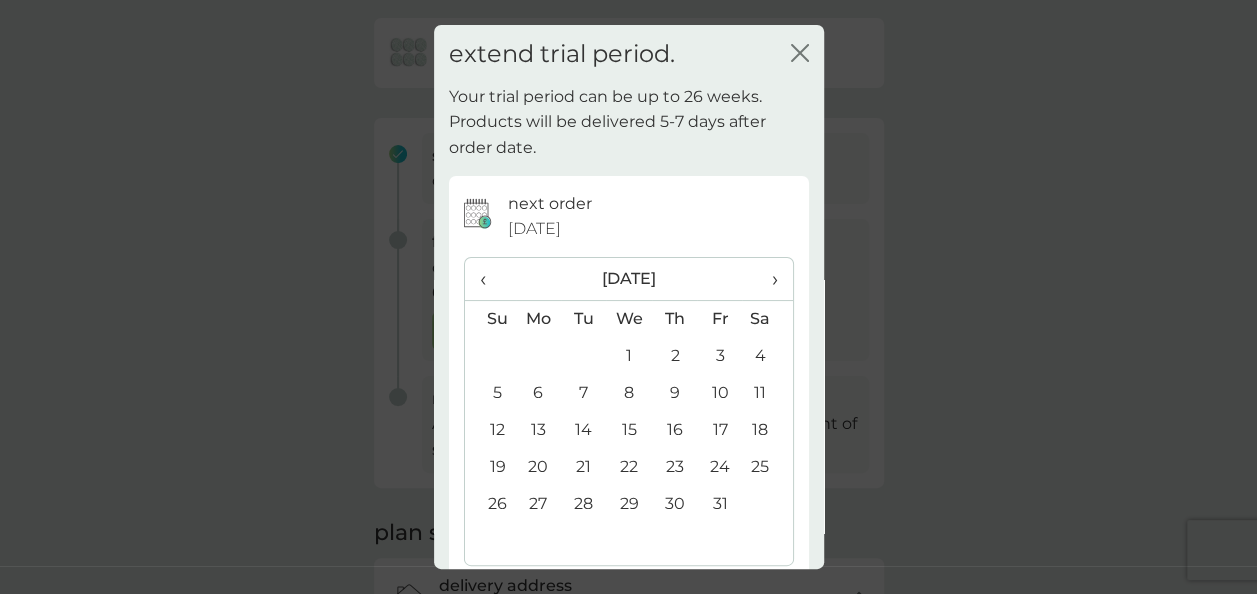 click on "›" at bounding box center [767, 279] 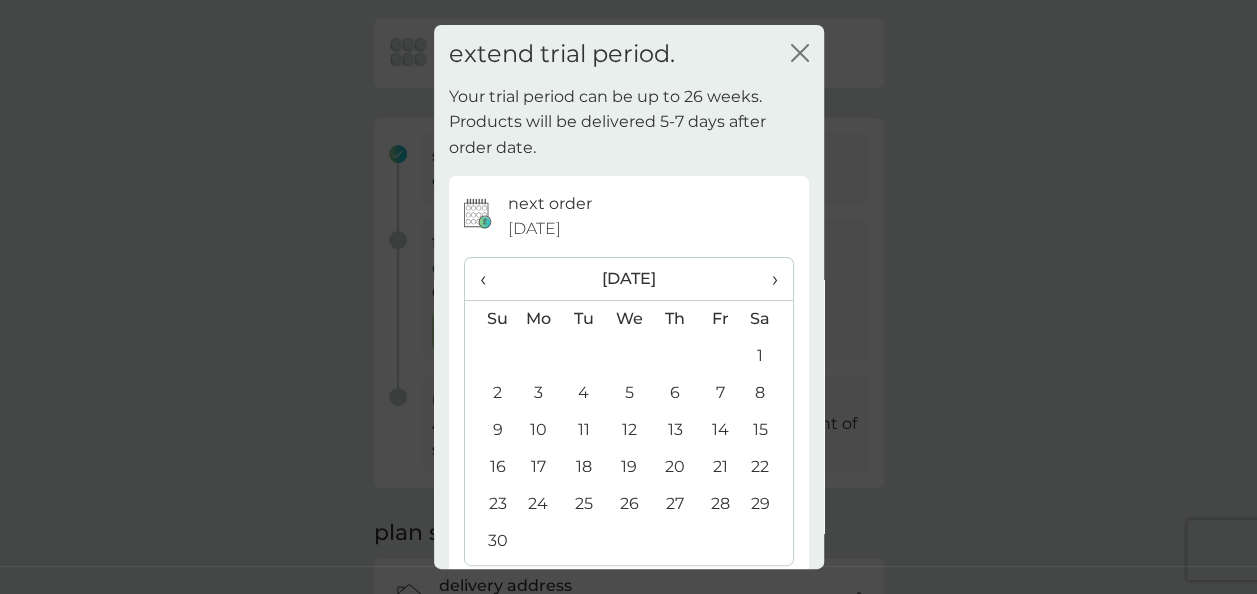 click on "›" at bounding box center [767, 279] 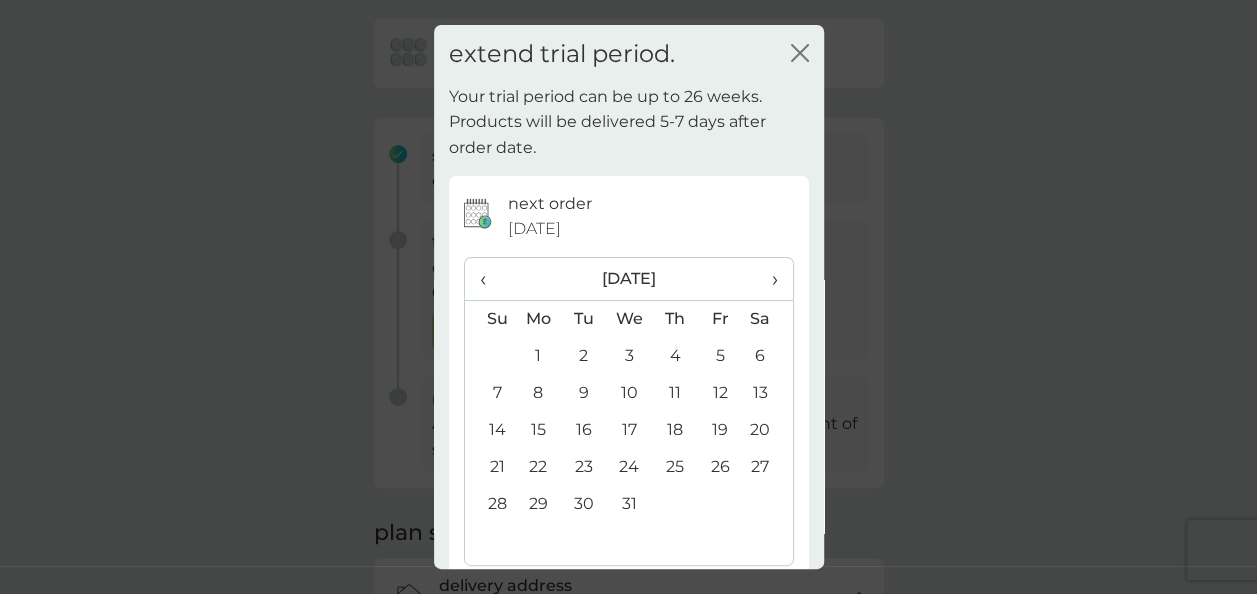 click on "›" at bounding box center (767, 279) 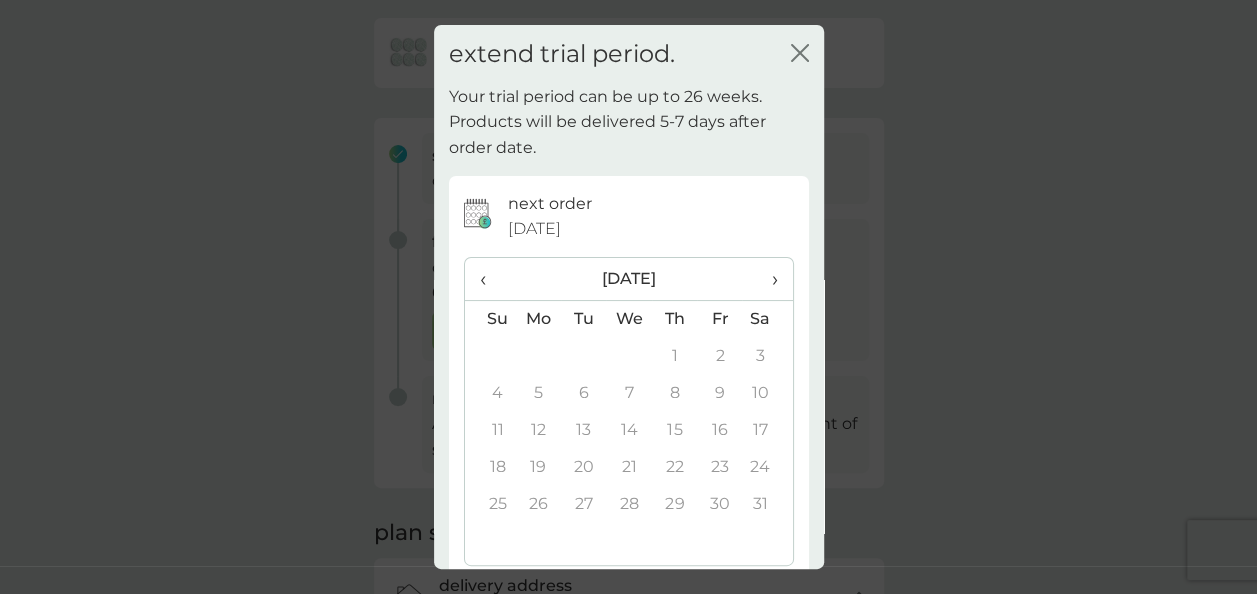 click on "‹" at bounding box center (490, 279) 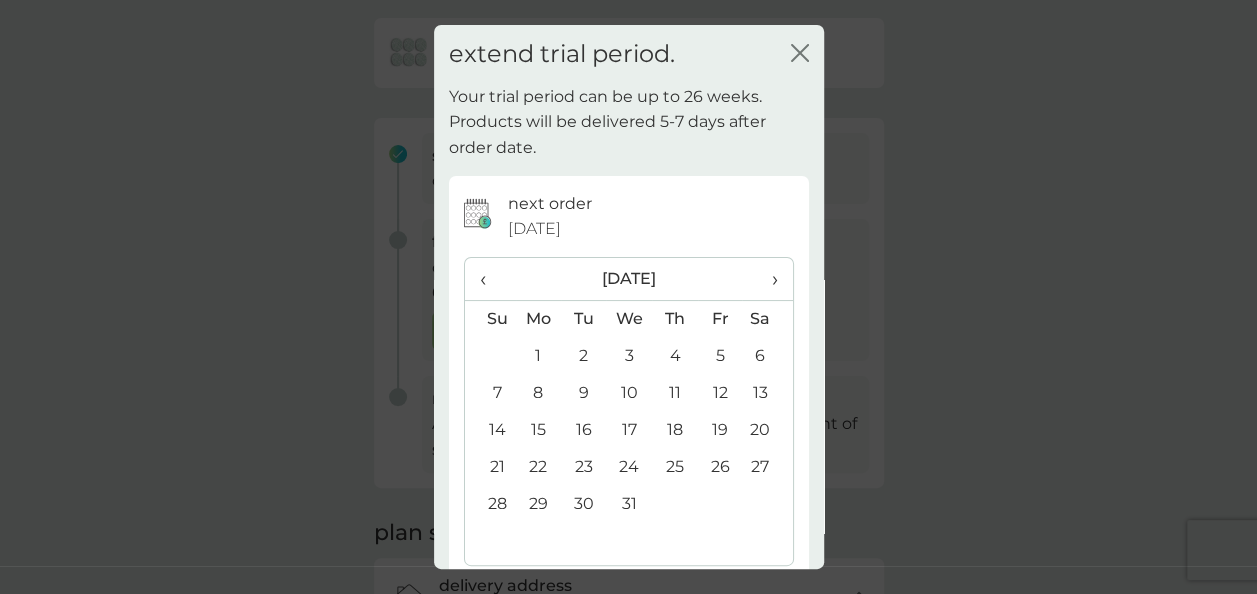 click on "31" at bounding box center (629, 504) 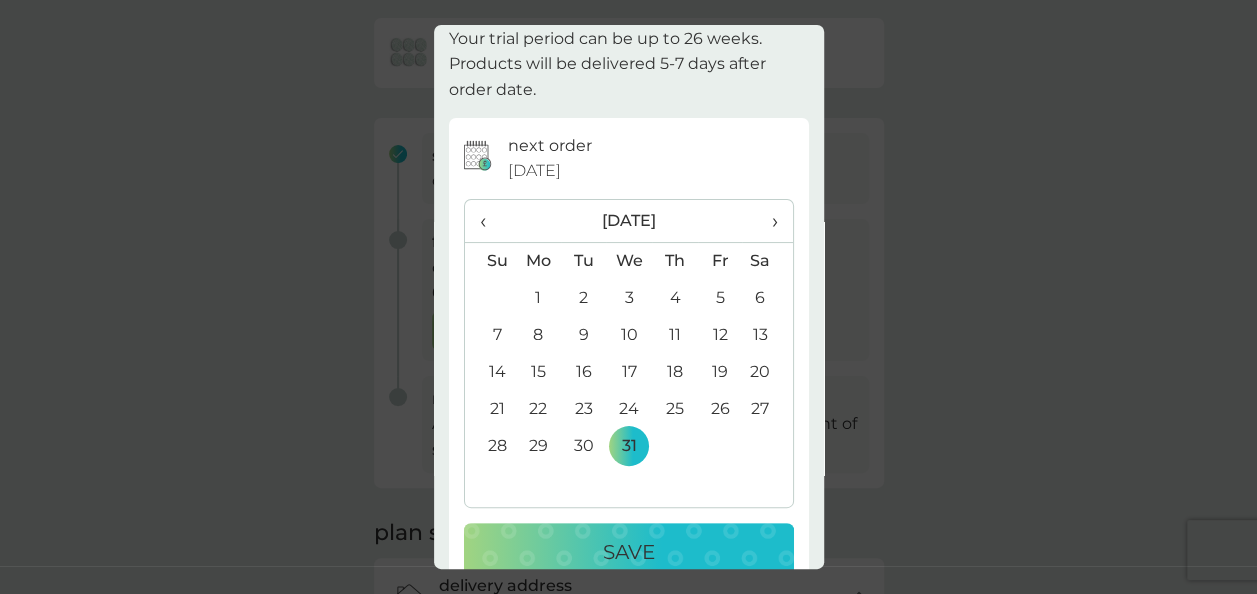 scroll, scrollTop: 98, scrollLeft: 0, axis: vertical 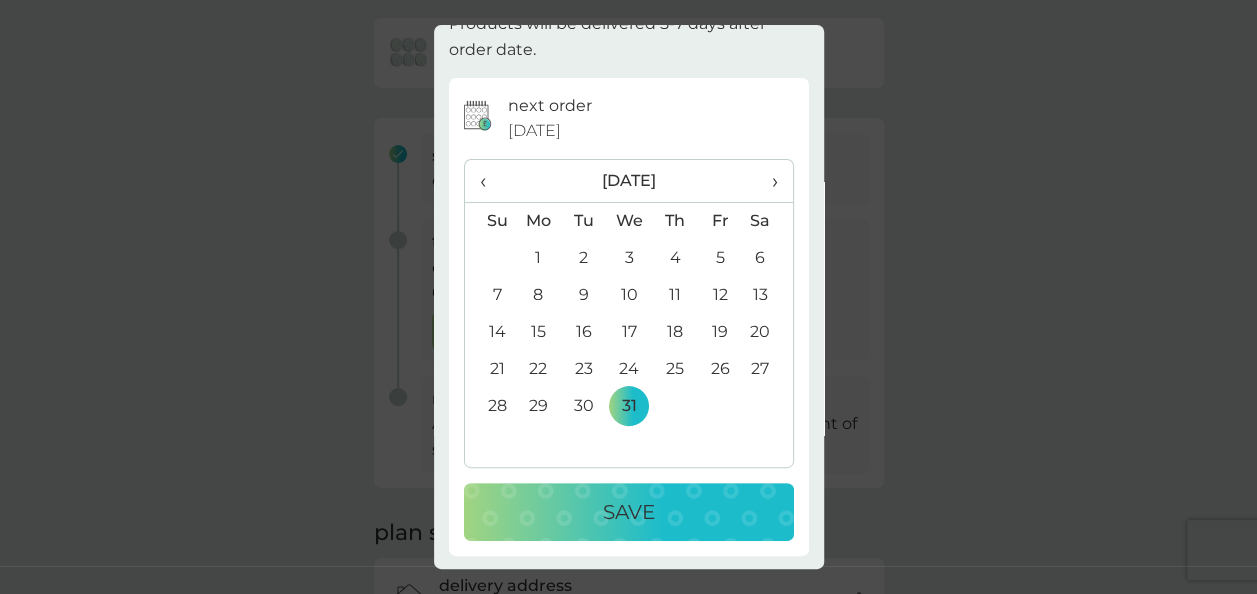 click on "Save" at bounding box center (629, 512) 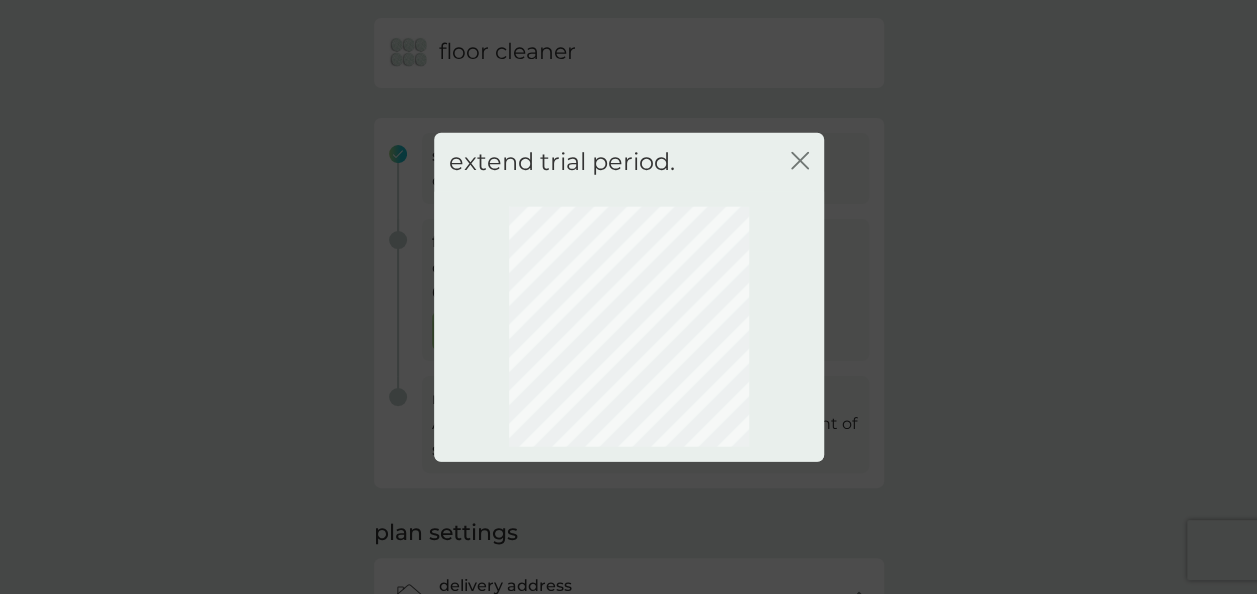 scroll, scrollTop: 0, scrollLeft: 0, axis: both 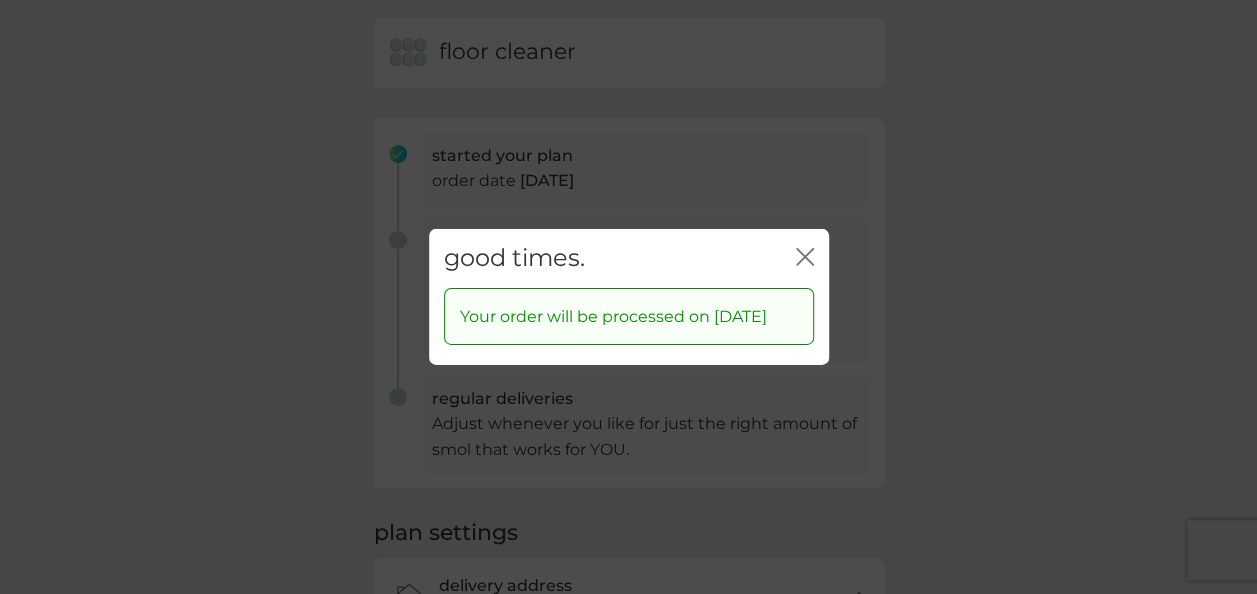 click 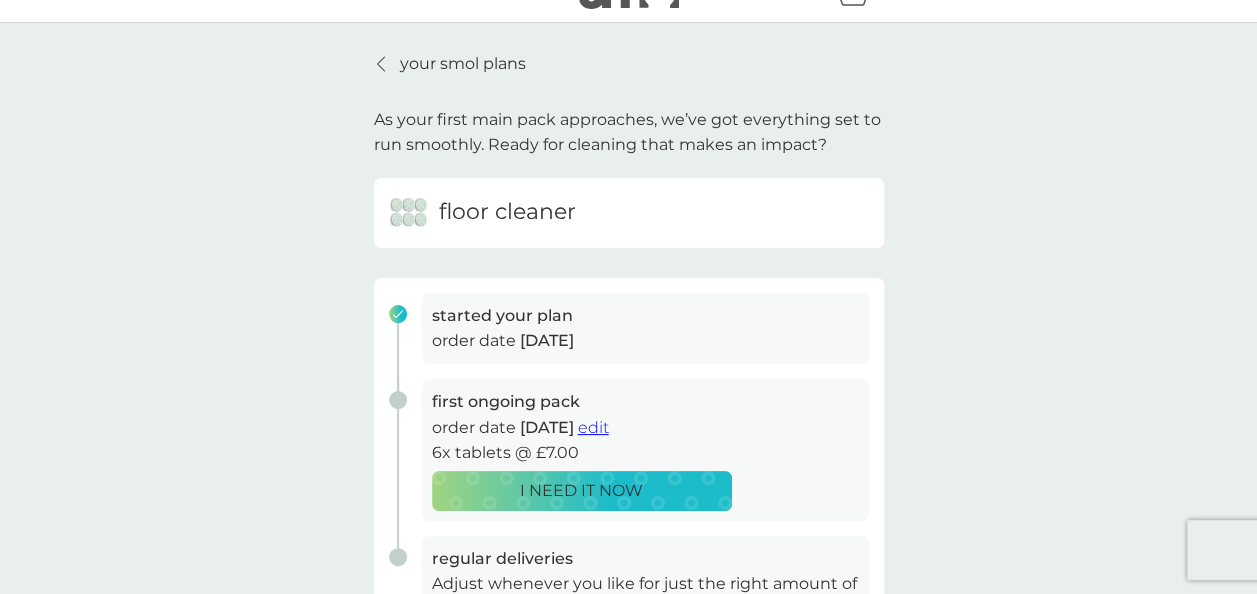 scroll, scrollTop: 0, scrollLeft: 0, axis: both 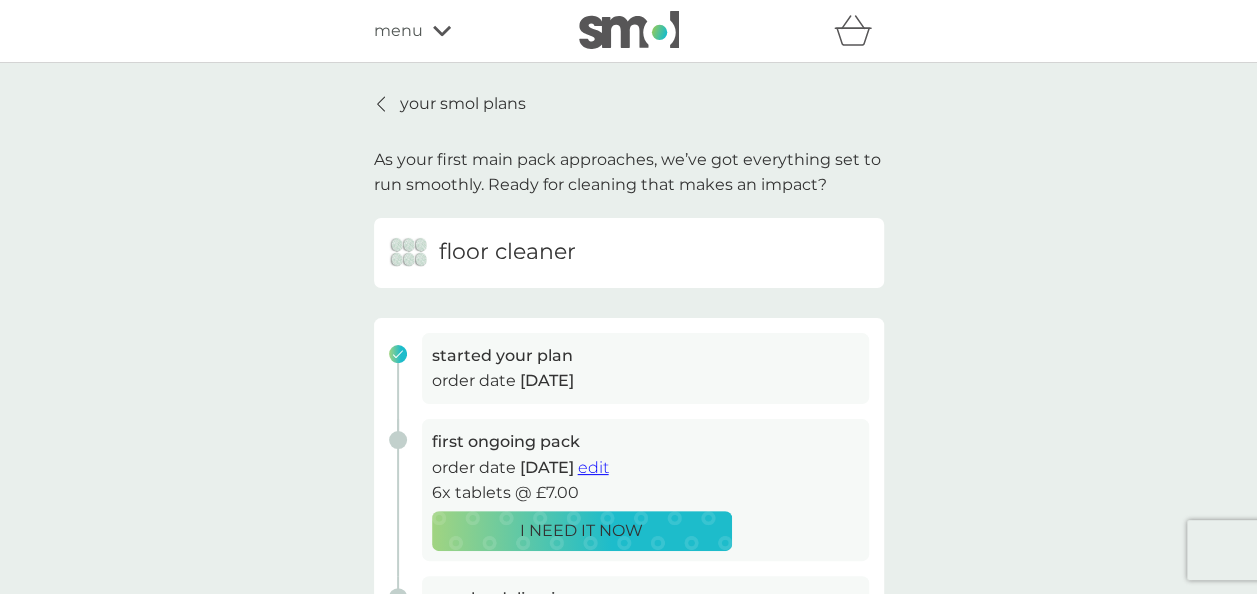 click 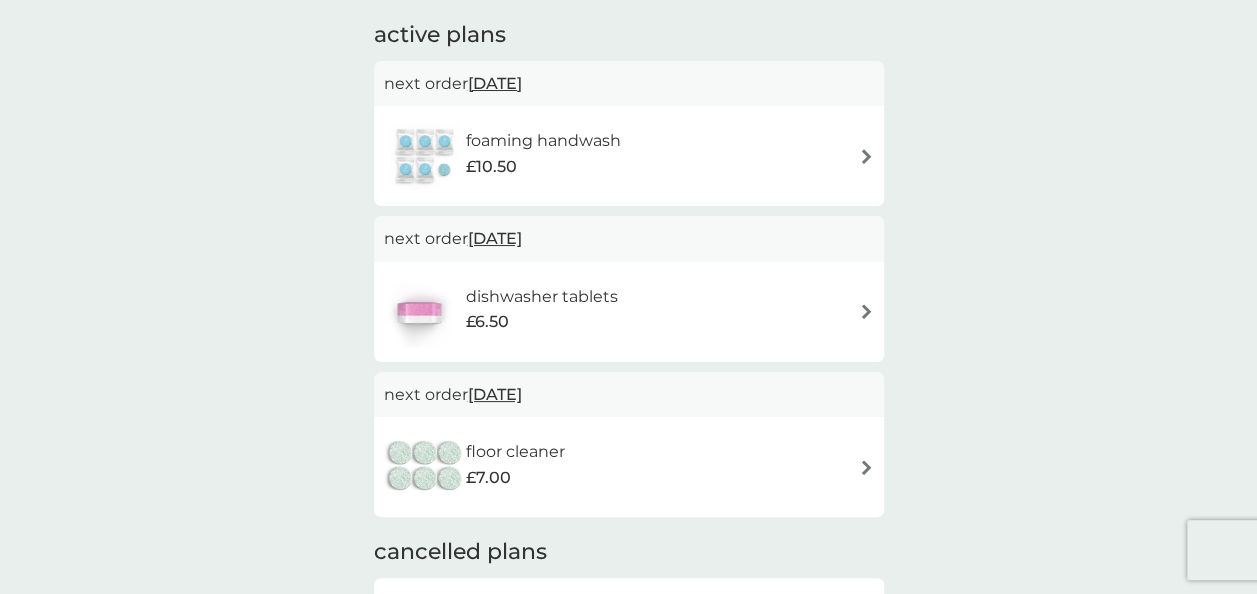 scroll, scrollTop: 100, scrollLeft: 0, axis: vertical 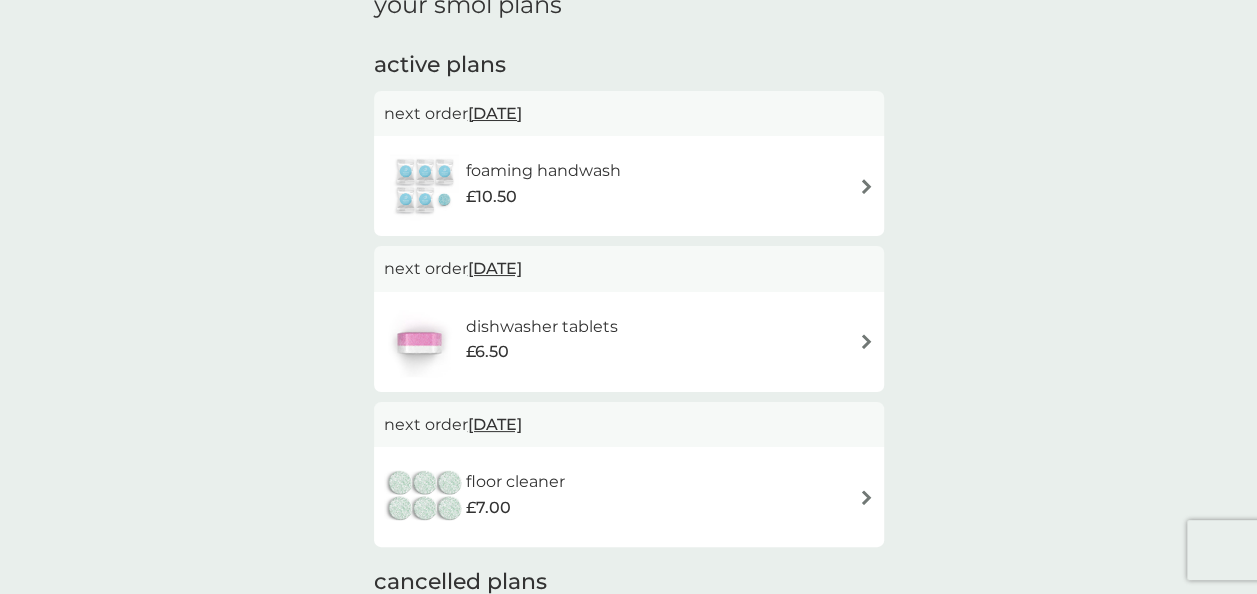 click at bounding box center (866, 186) 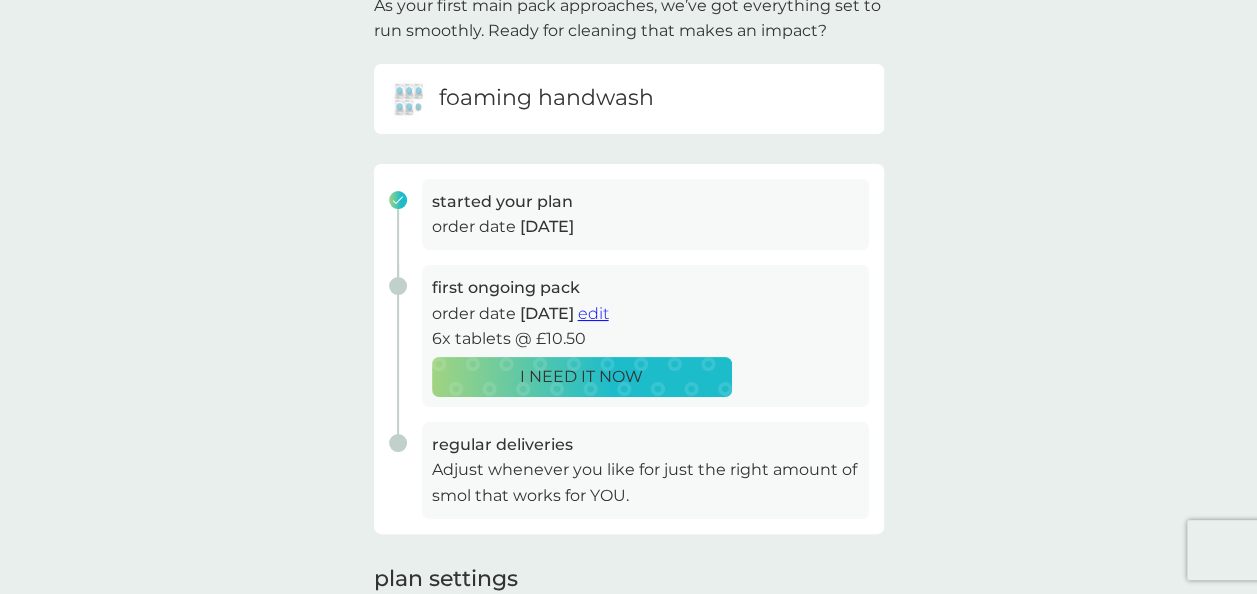scroll, scrollTop: 200, scrollLeft: 0, axis: vertical 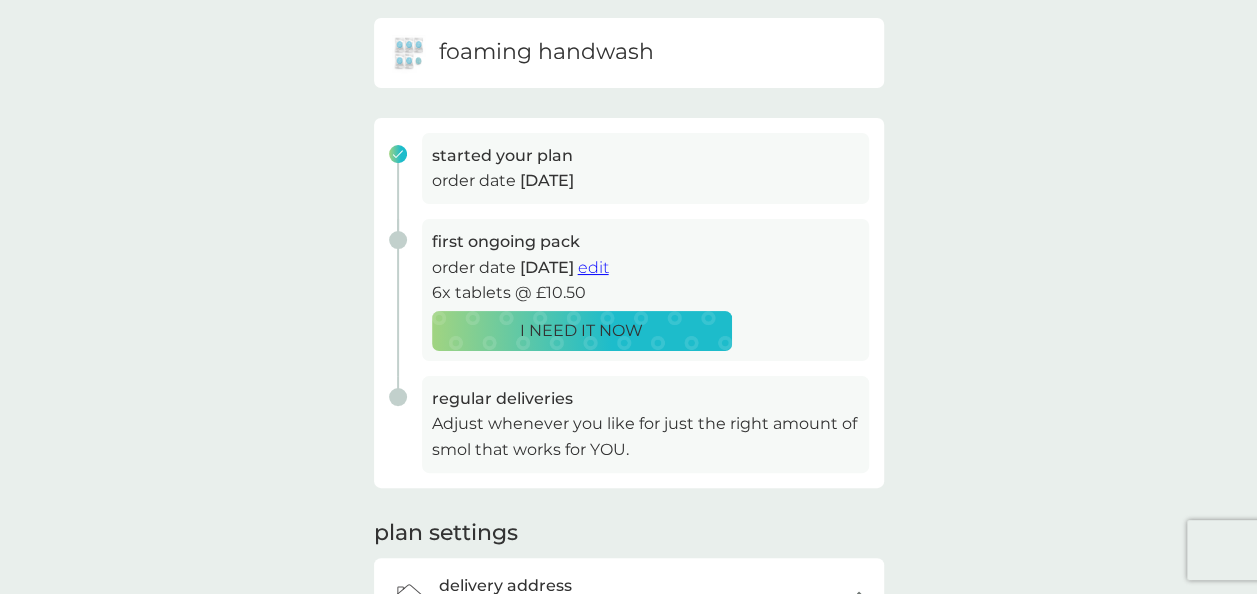 click on "edit" at bounding box center [593, 267] 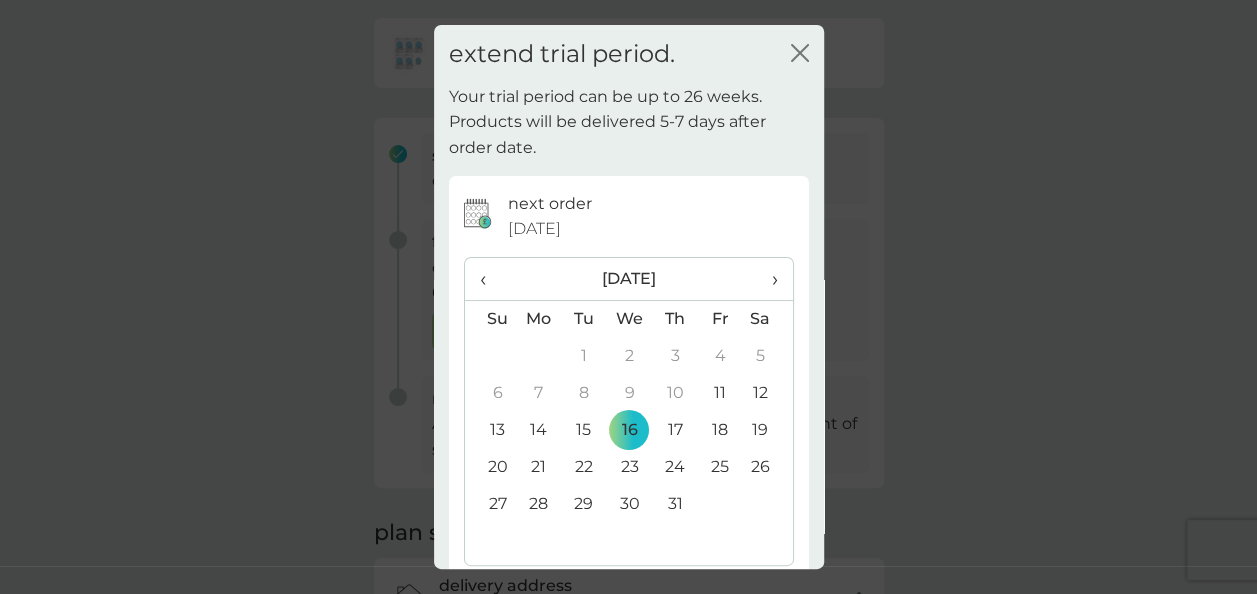 click on "›" at bounding box center [767, 279] 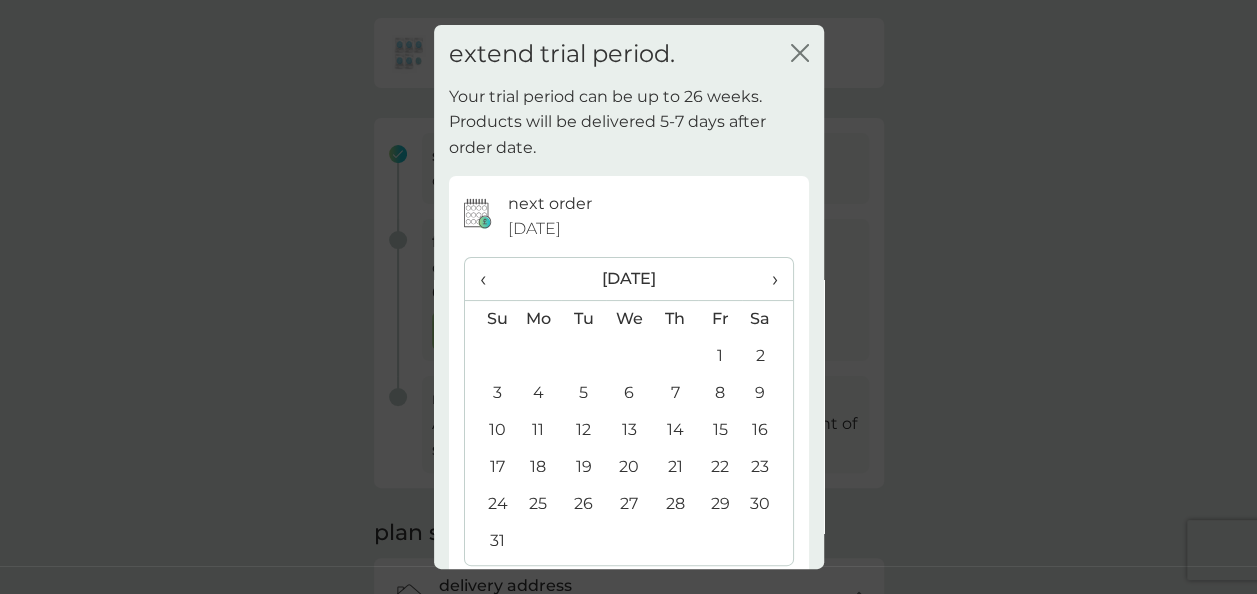 click on "›" at bounding box center (767, 279) 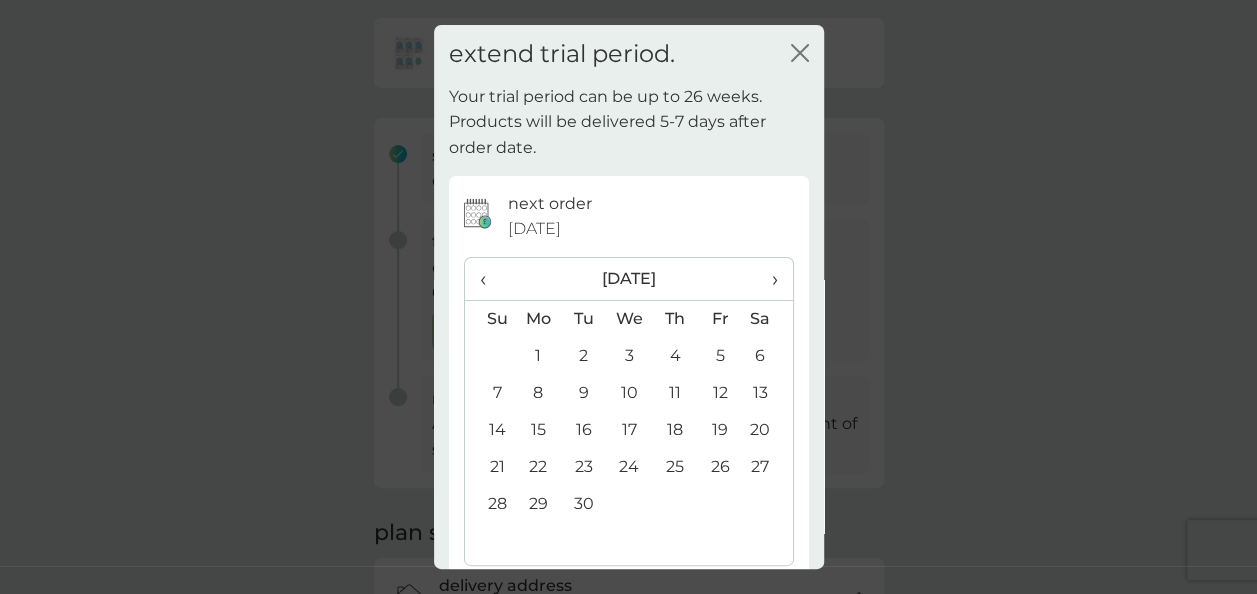 click on "›" at bounding box center [767, 279] 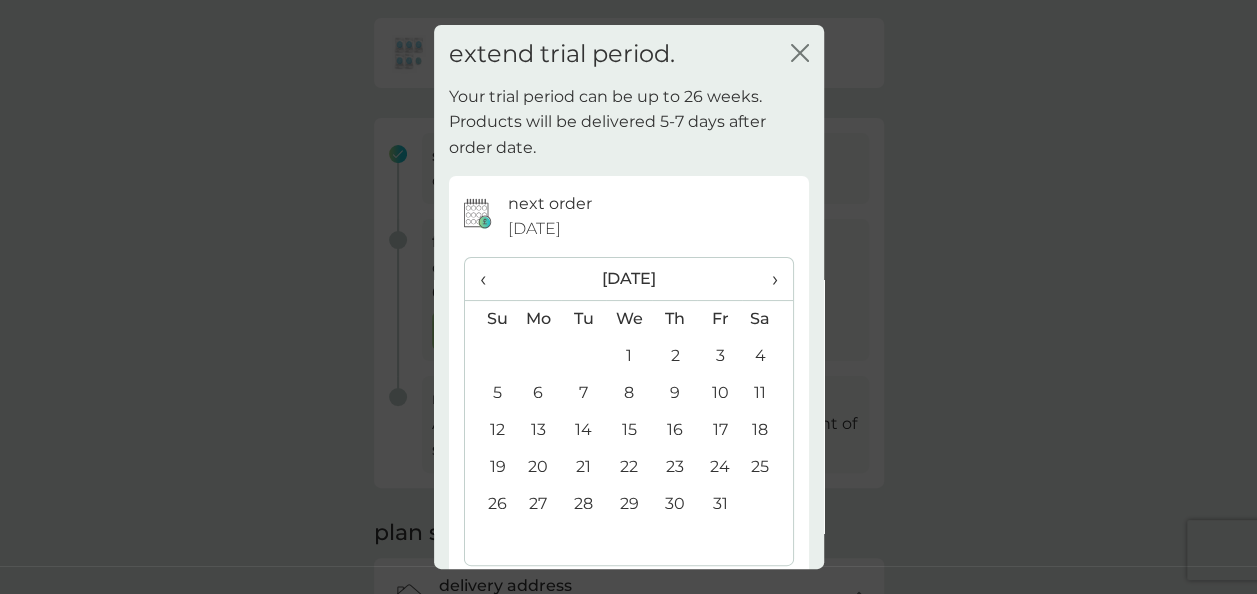 click on "›" at bounding box center [767, 279] 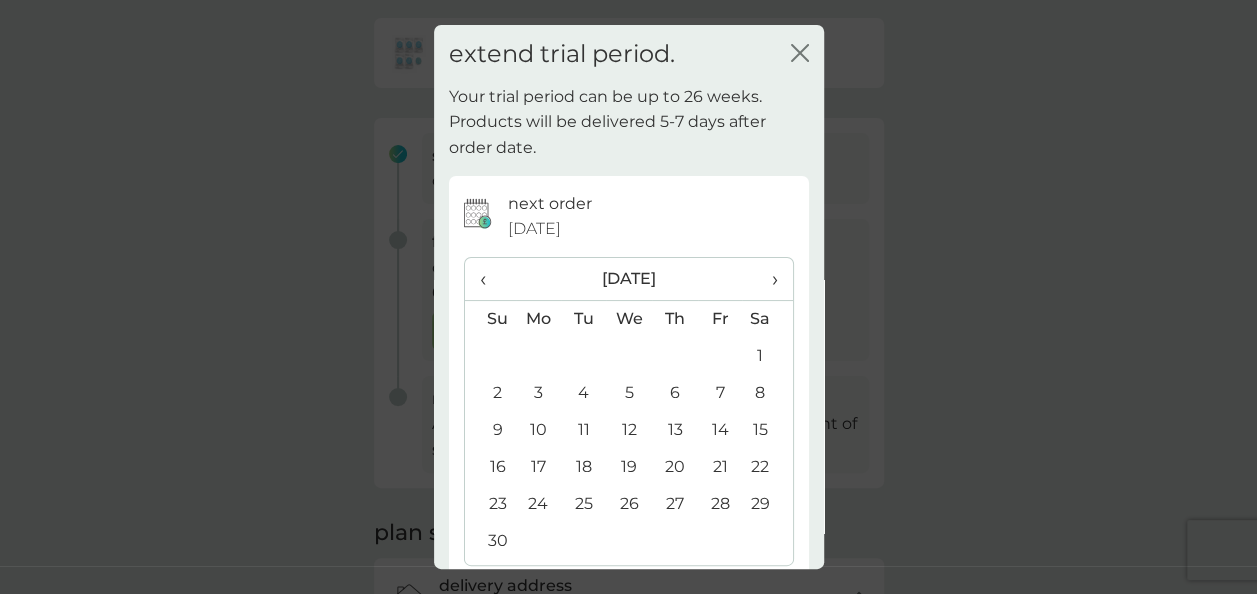 click on "›" at bounding box center [767, 279] 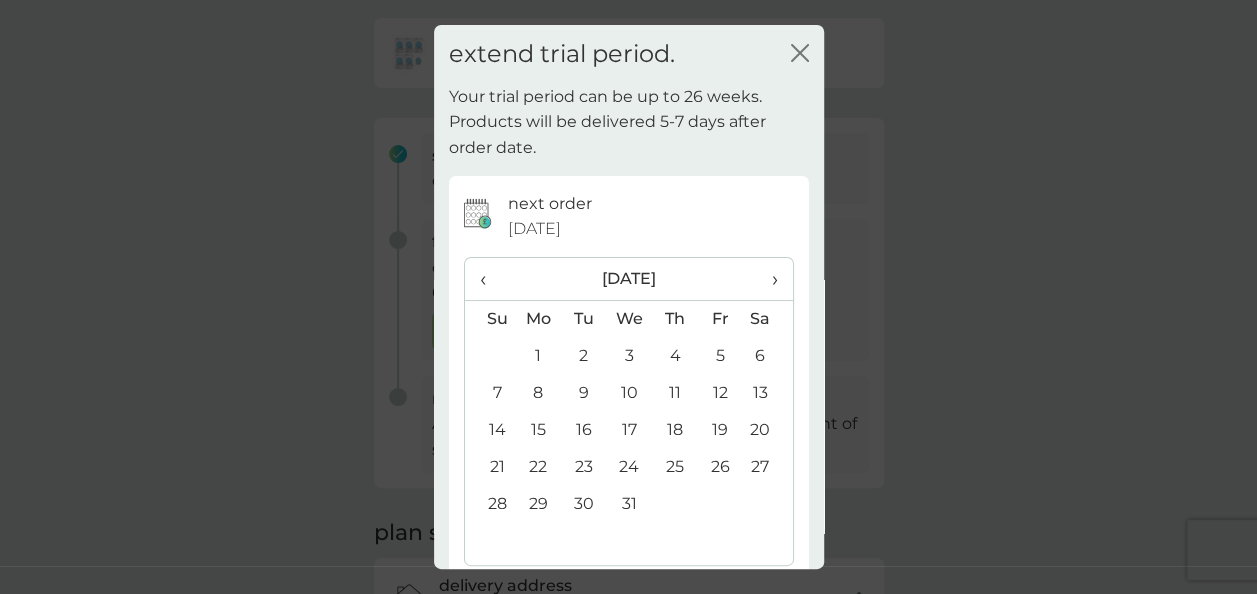 click on "›" at bounding box center (767, 279) 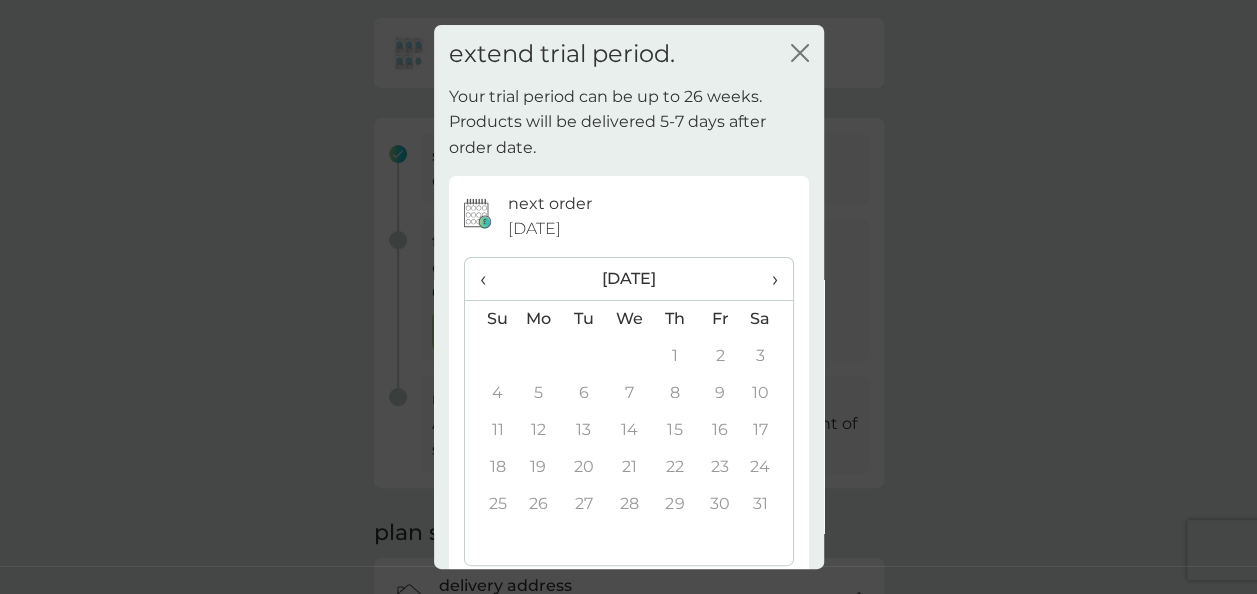 click on "‹" at bounding box center [490, 279] 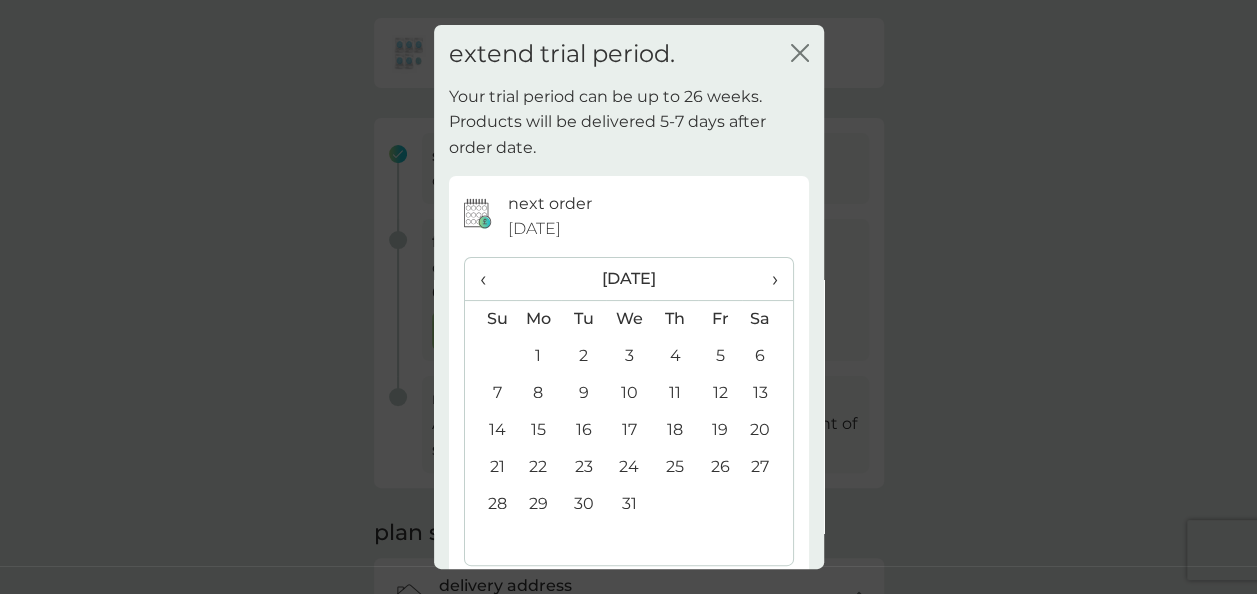 click on "31" at bounding box center [629, 504] 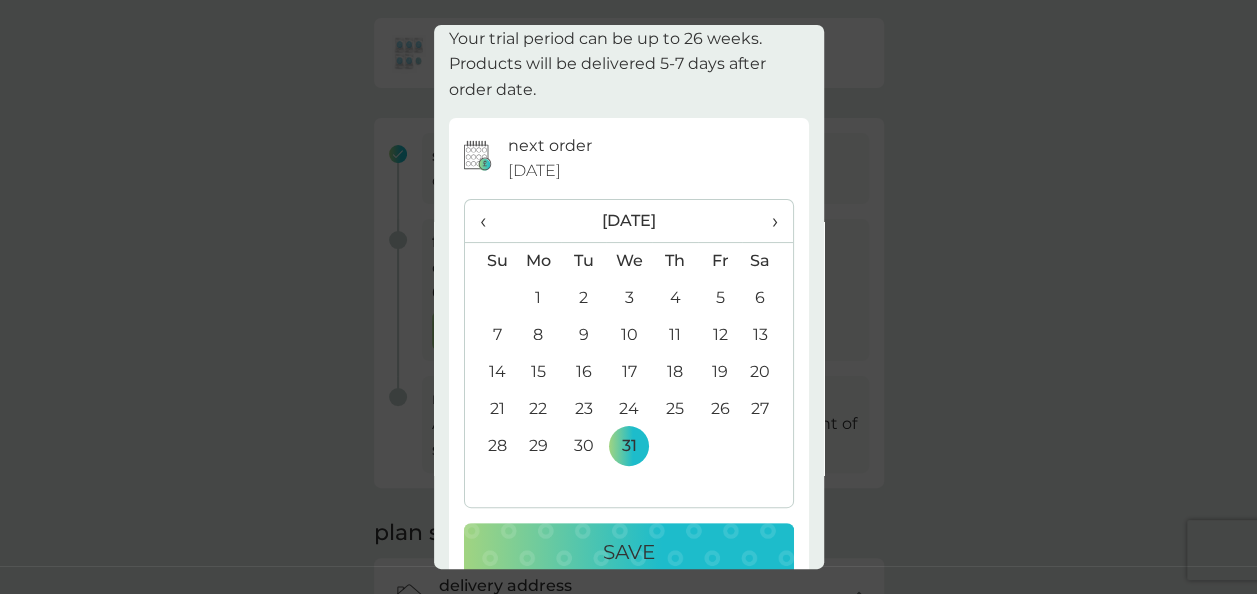 scroll, scrollTop: 98, scrollLeft: 0, axis: vertical 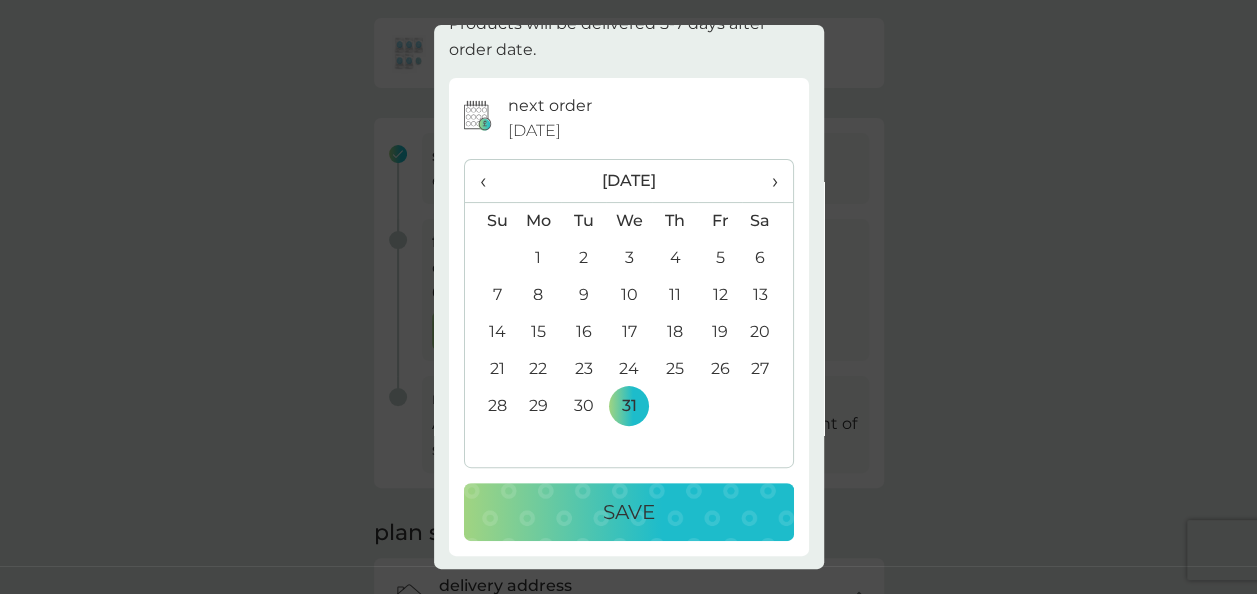 click on "Save" at bounding box center [629, 512] 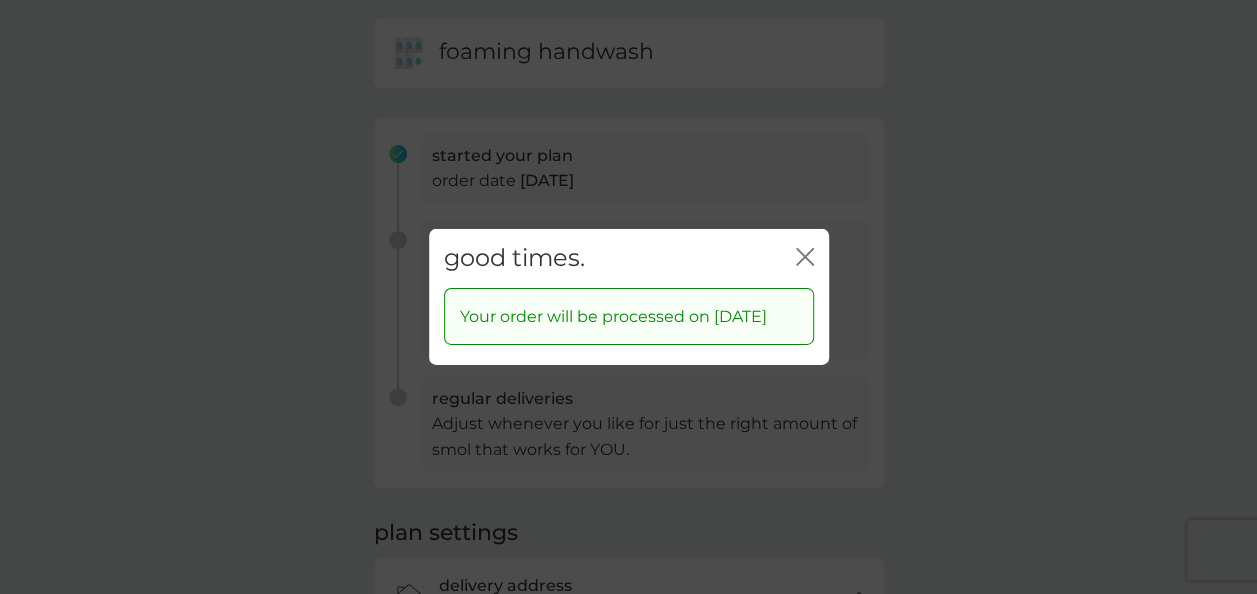 click 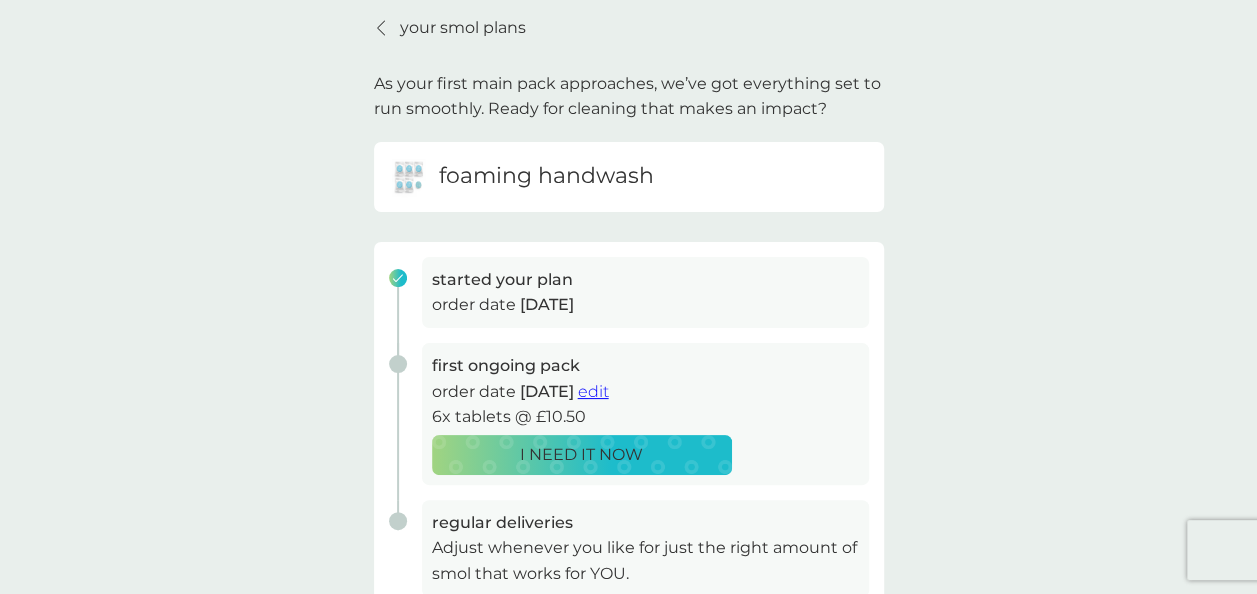 scroll, scrollTop: 0, scrollLeft: 0, axis: both 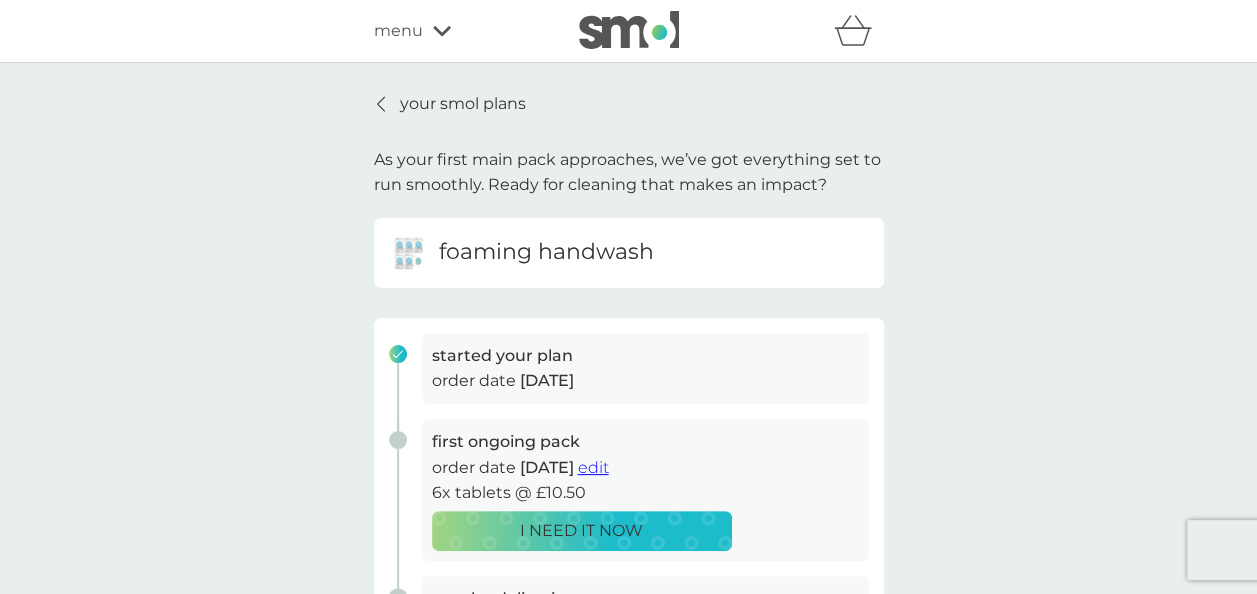 click 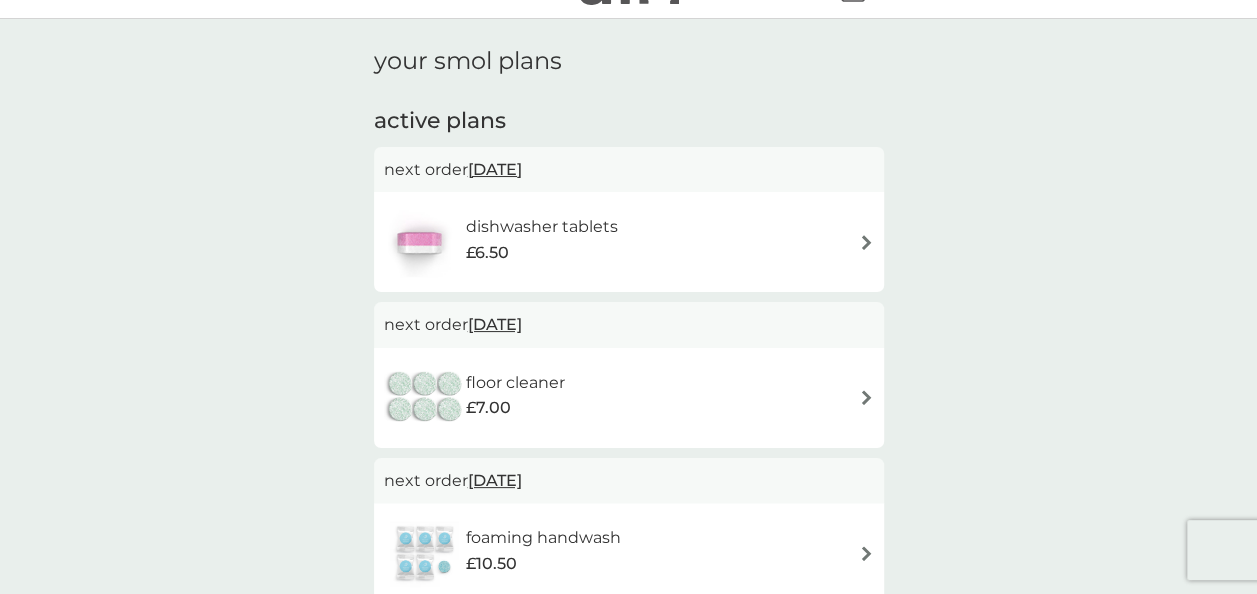 scroll, scrollTop: 0, scrollLeft: 0, axis: both 